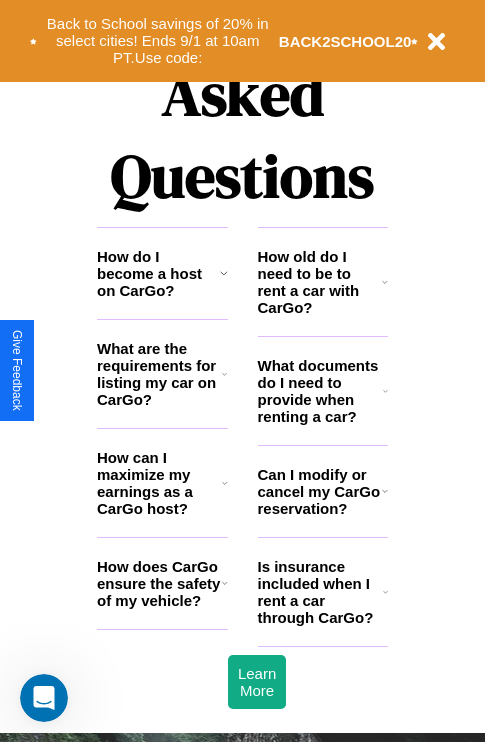 scroll, scrollTop: 2423, scrollLeft: 0, axis: vertical 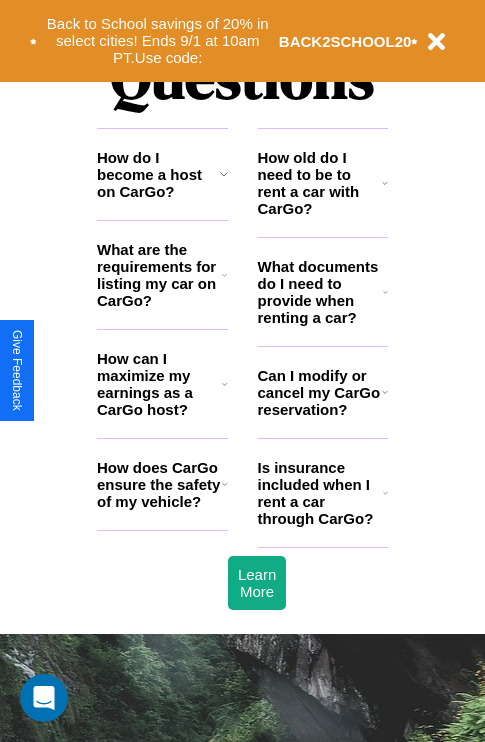 click on "Can I modify or cancel my CarGo reservation?" at bounding box center (320, 392) 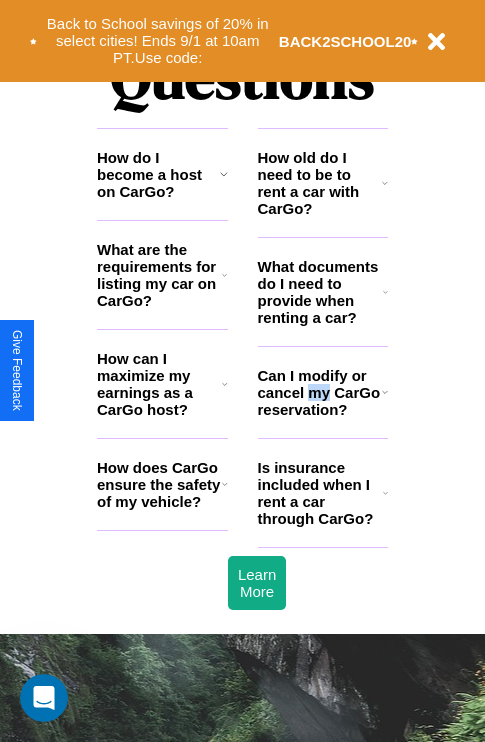 click on "Can I modify or cancel my CarGo reservation?" at bounding box center [320, 392] 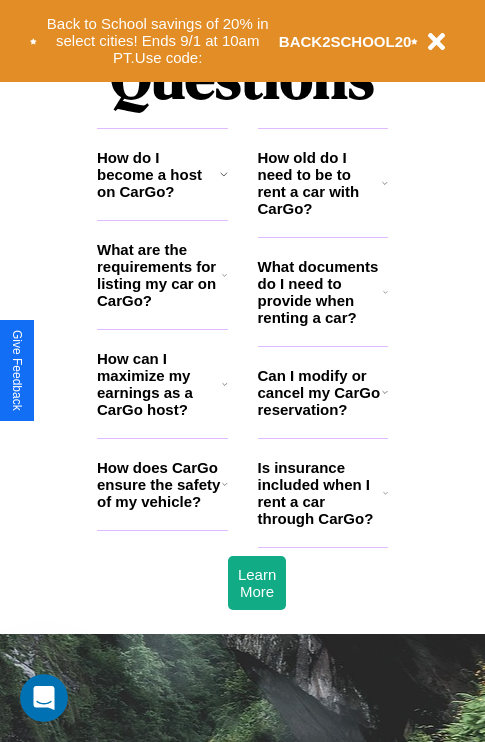 click on "What documents do I need to provide when renting a car?" at bounding box center [321, 292] 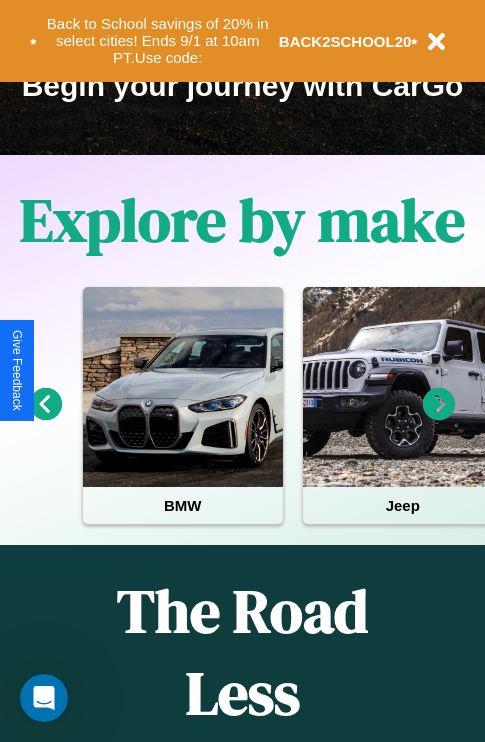 scroll, scrollTop: 308, scrollLeft: 0, axis: vertical 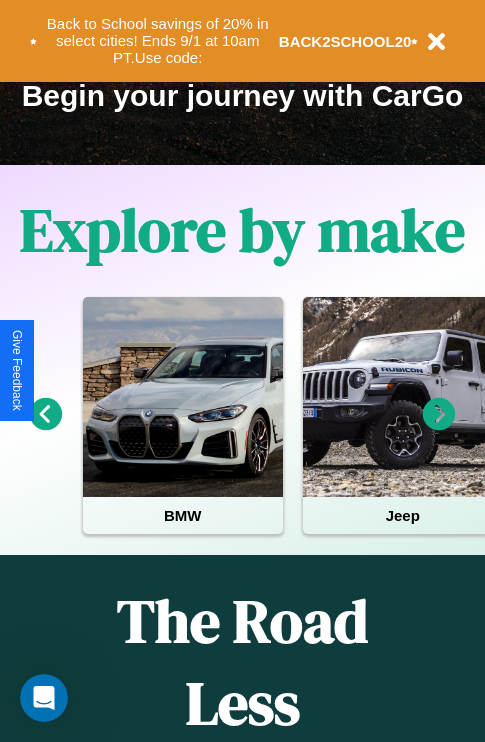 click 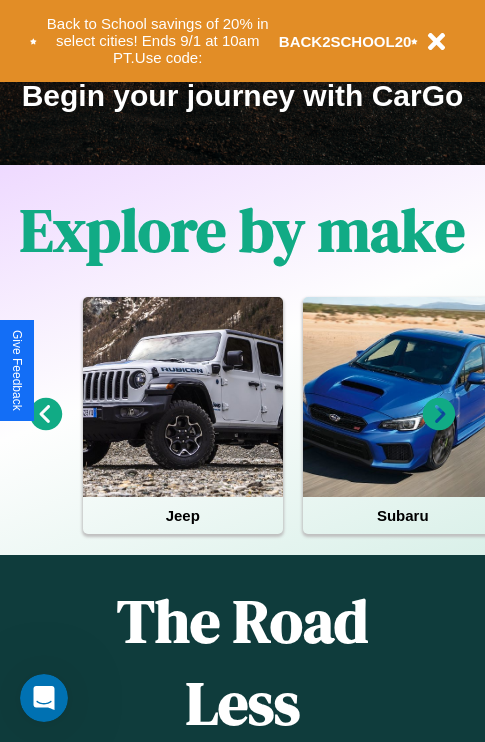 click 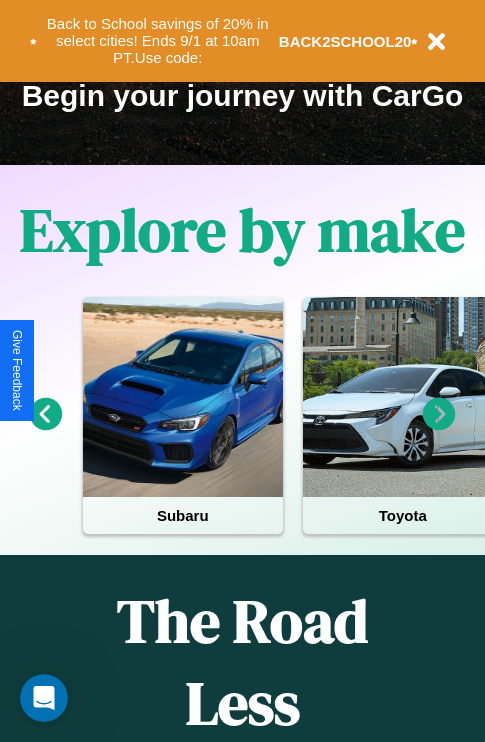 click 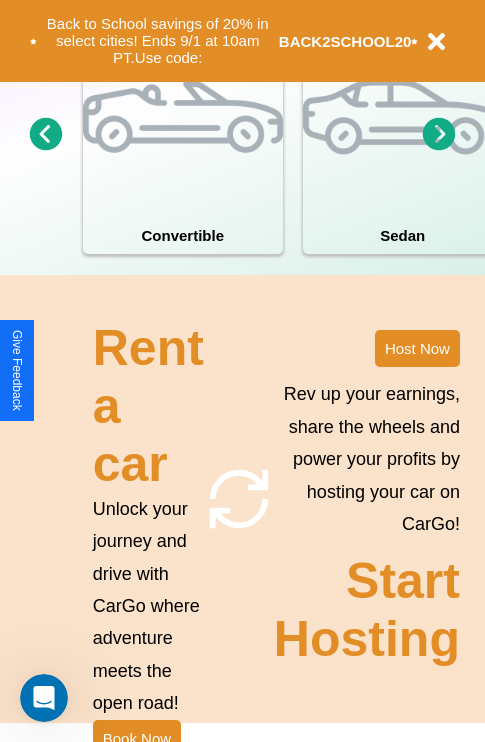 scroll, scrollTop: 1558, scrollLeft: 0, axis: vertical 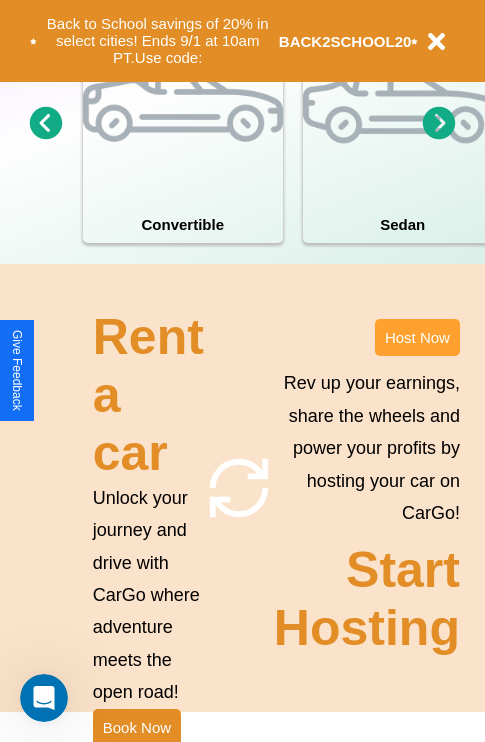 click on "Host Now" at bounding box center [417, 337] 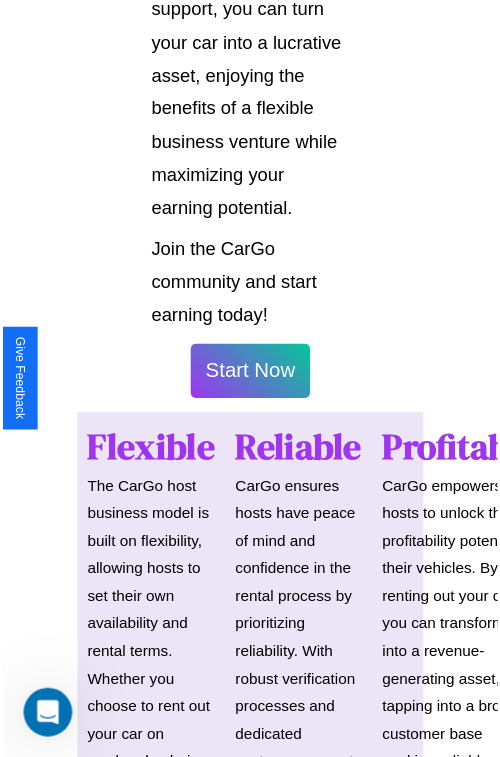 scroll, scrollTop: 1417, scrollLeft: 0, axis: vertical 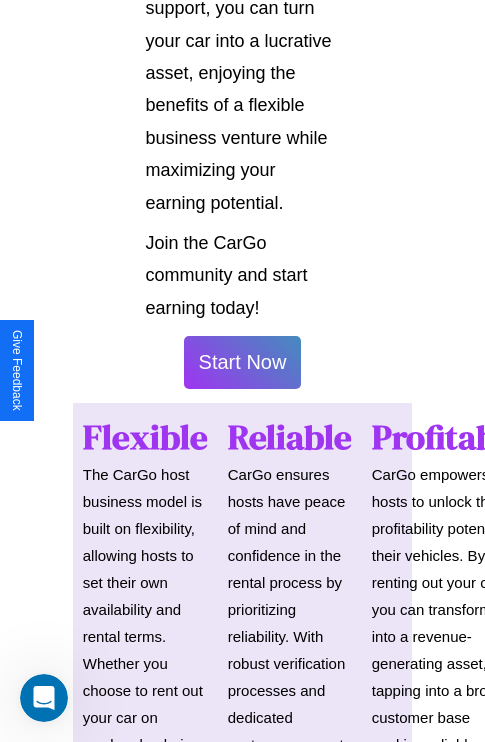 click on "Start Now" at bounding box center (243, 362) 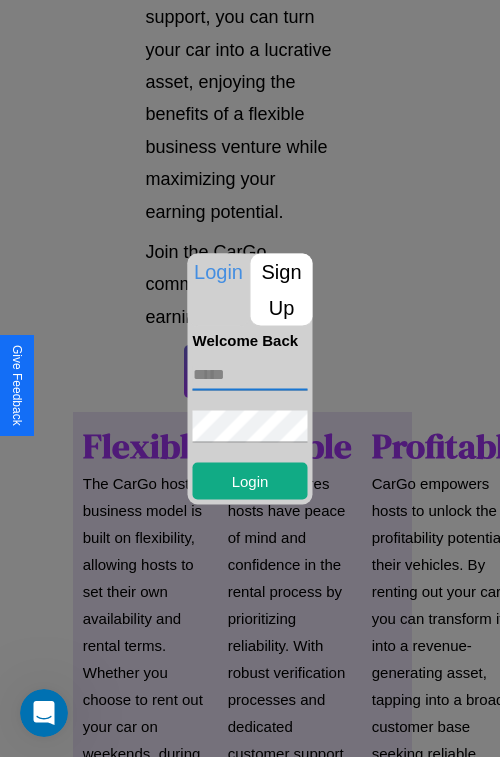 click at bounding box center (250, 374) 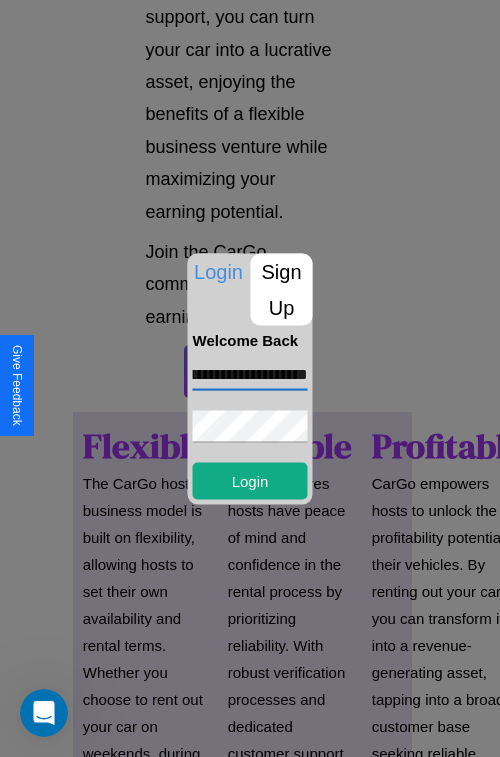 scroll, scrollTop: 0, scrollLeft: 76, axis: horizontal 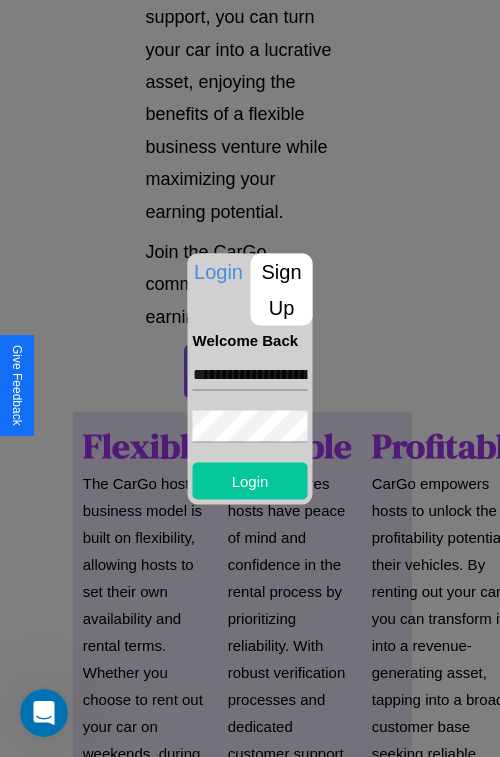 click on "Login" at bounding box center (250, 480) 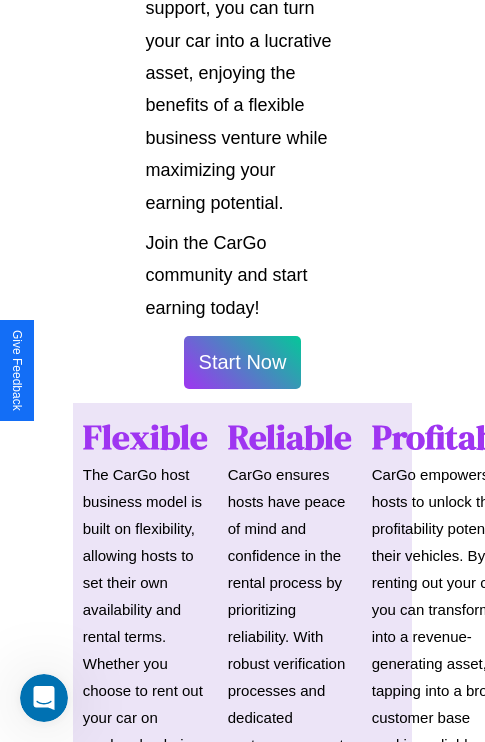 scroll, scrollTop: 1419, scrollLeft: 0, axis: vertical 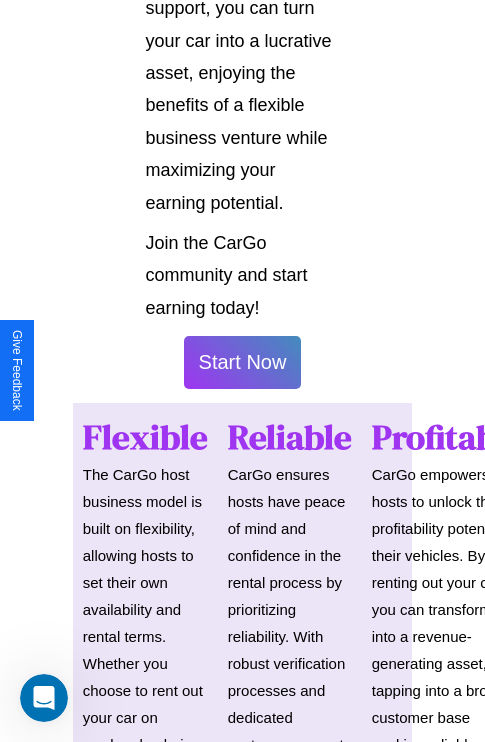 click on "Start Now" at bounding box center [243, 362] 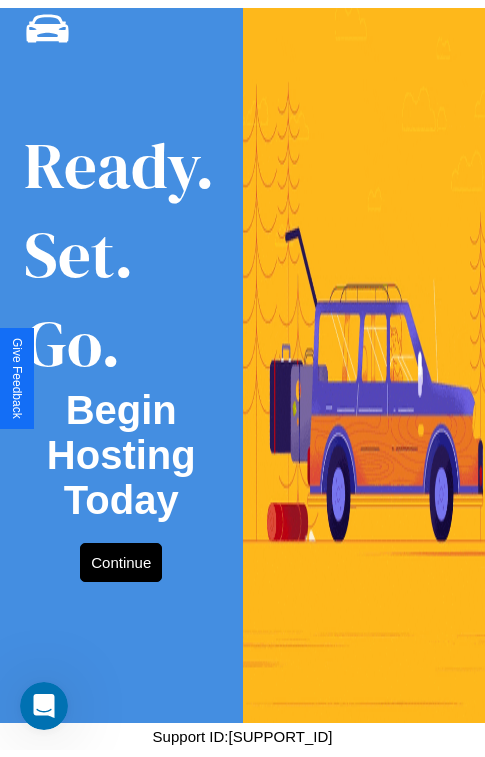 scroll, scrollTop: 0, scrollLeft: 0, axis: both 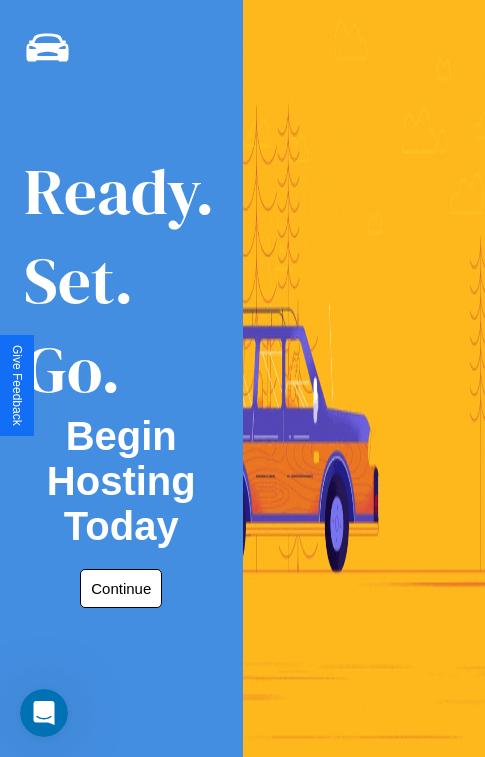 click on "Continue" at bounding box center [121, 588] 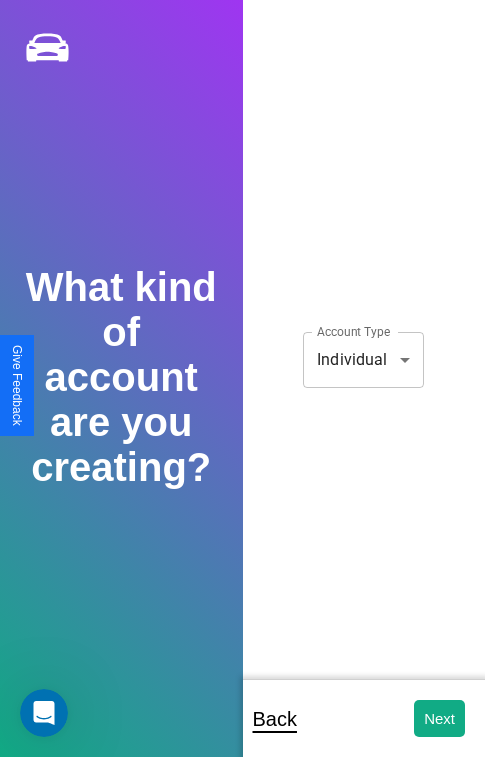 click on "**********" at bounding box center [242, 392] 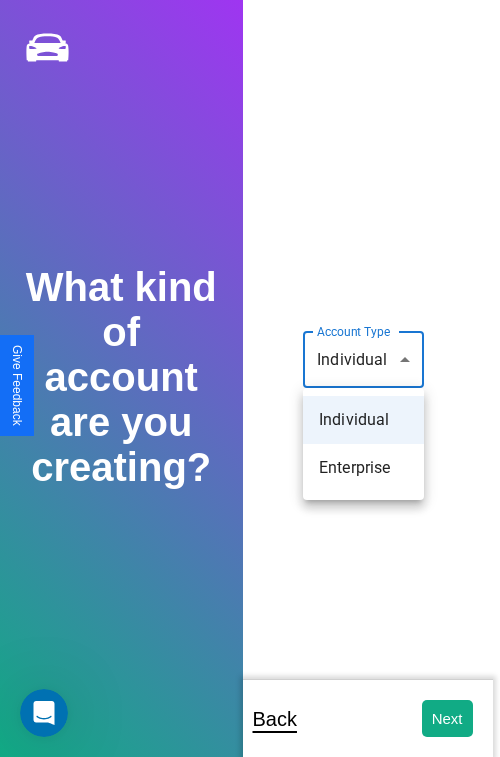 click on "Individual" at bounding box center (363, 420) 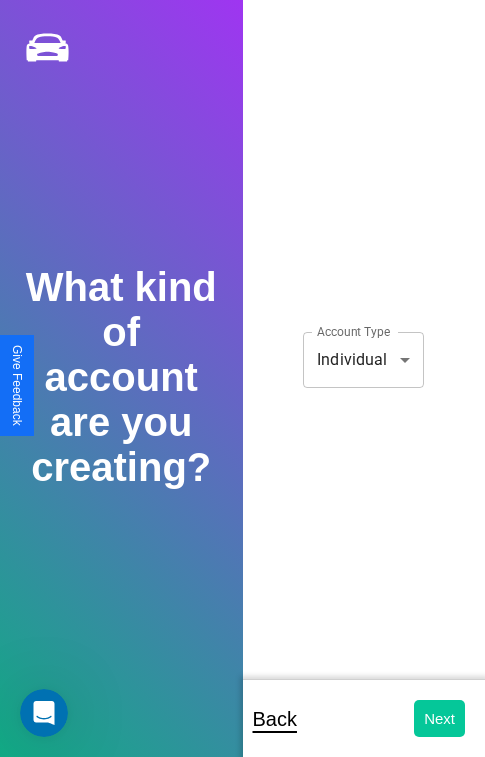click on "Next" at bounding box center (439, 718) 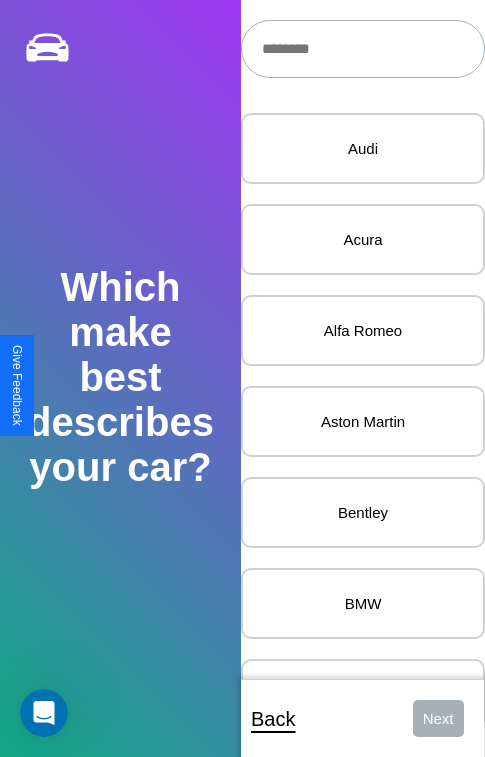 scroll, scrollTop: 27, scrollLeft: 0, axis: vertical 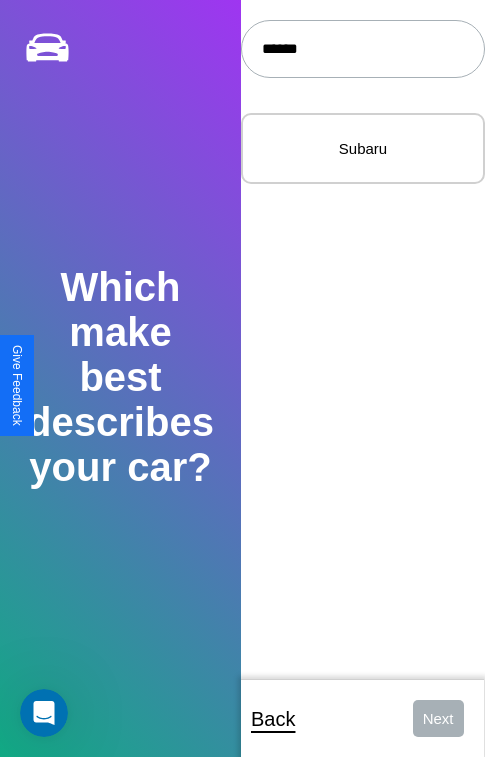 type on "******" 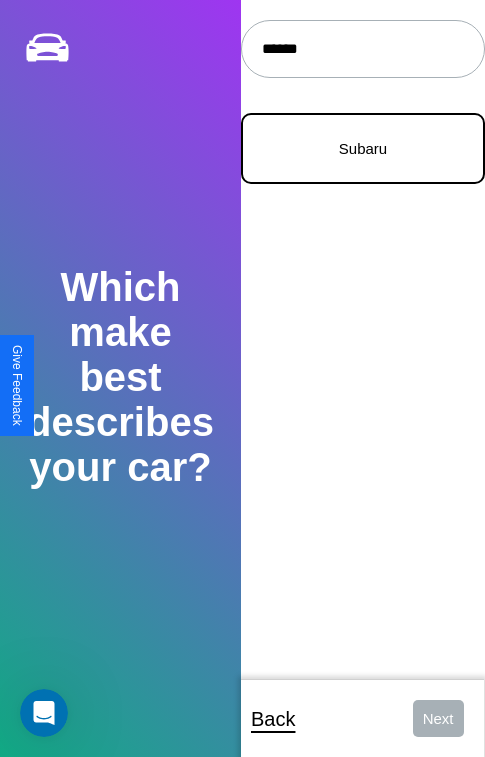 click on "Subaru" at bounding box center (363, 148) 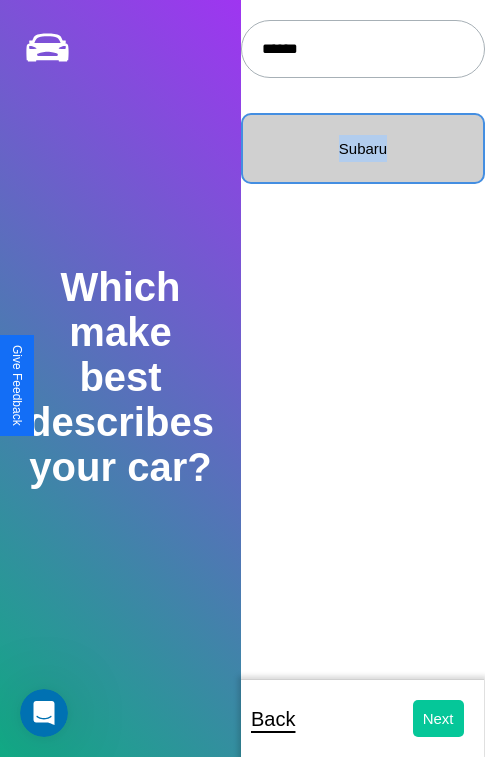 click on "Next" at bounding box center (438, 718) 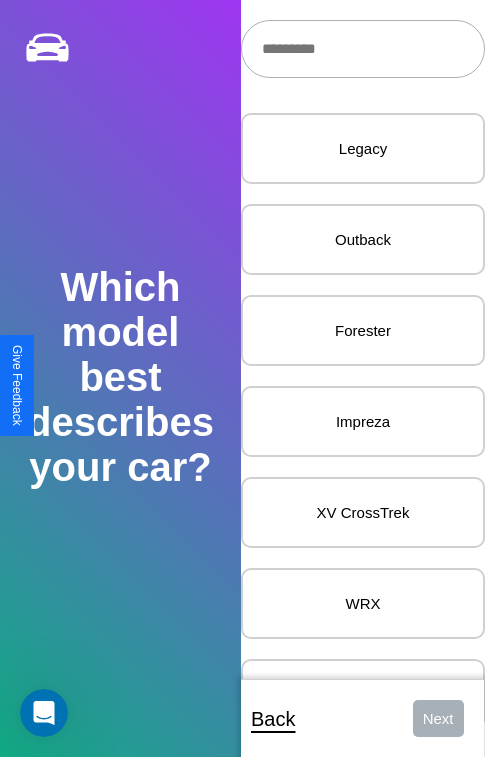 scroll, scrollTop: 27, scrollLeft: 0, axis: vertical 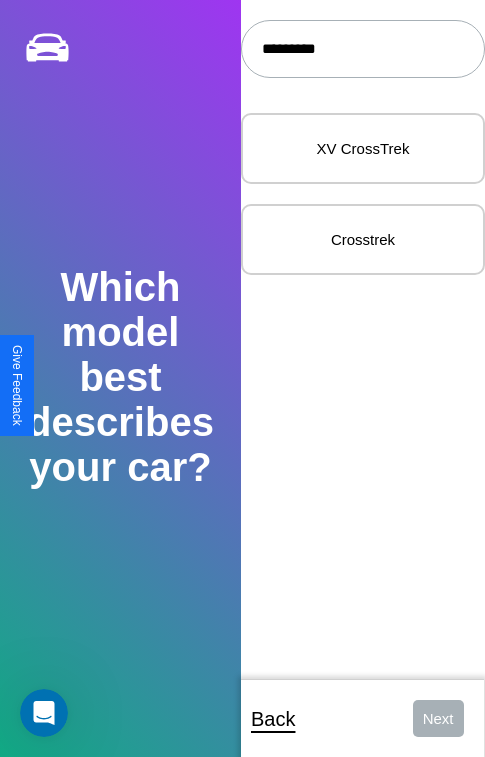 type on "*********" 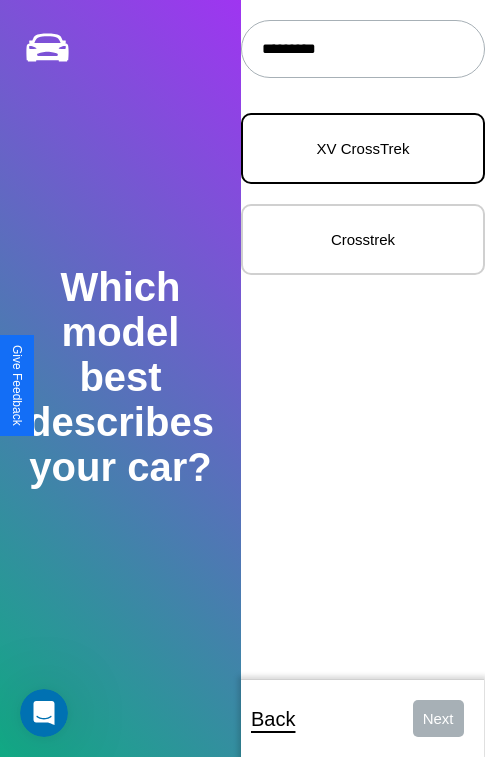 click on "XV CrossTrek" at bounding box center (363, 148) 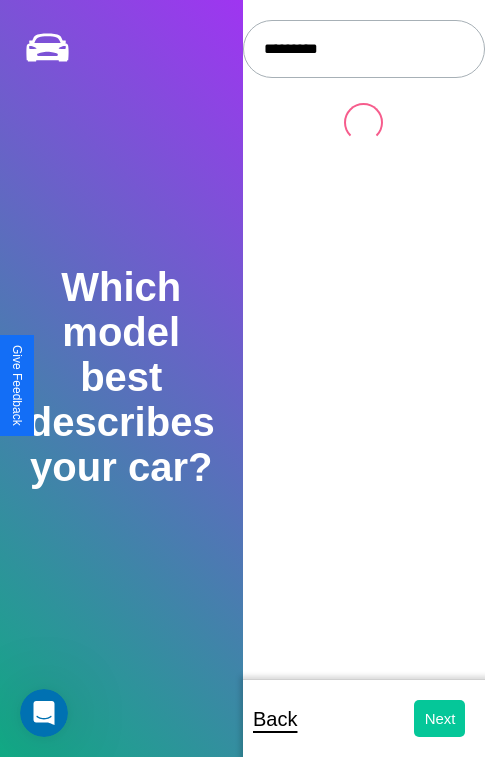 click on "Next" at bounding box center [439, 718] 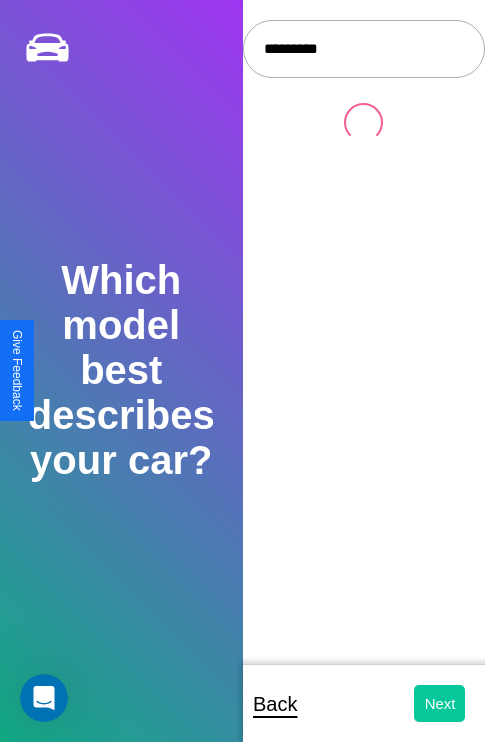 select on "*****" 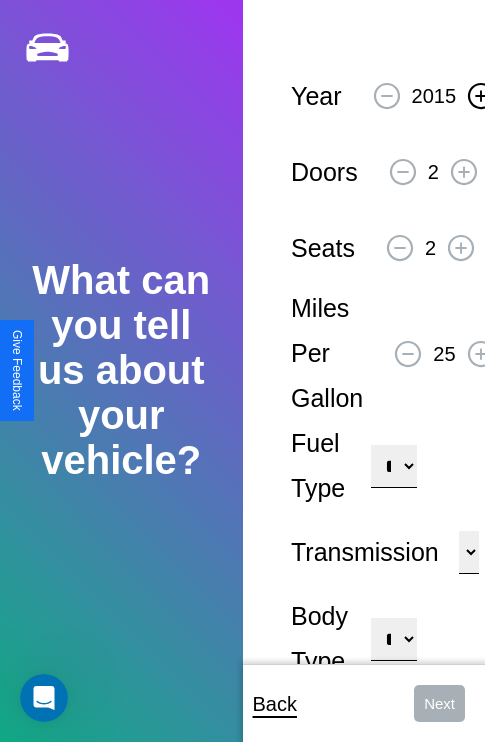 click 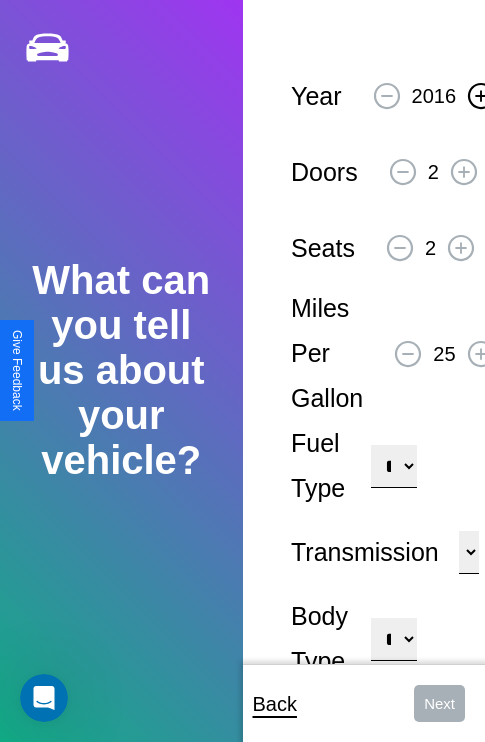 click 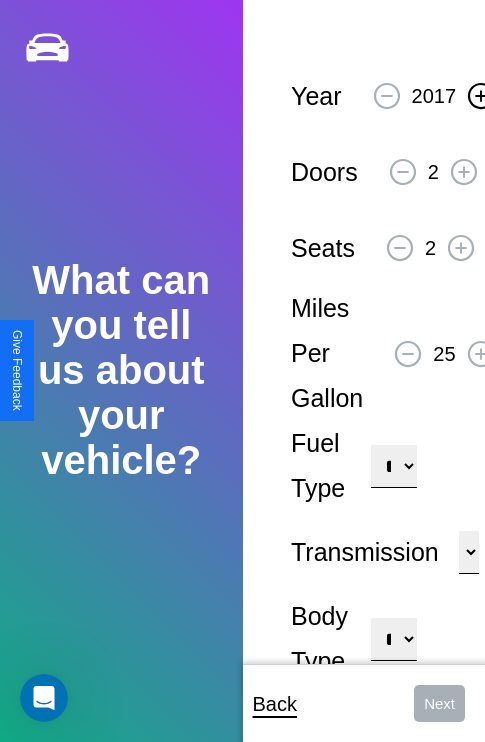 click 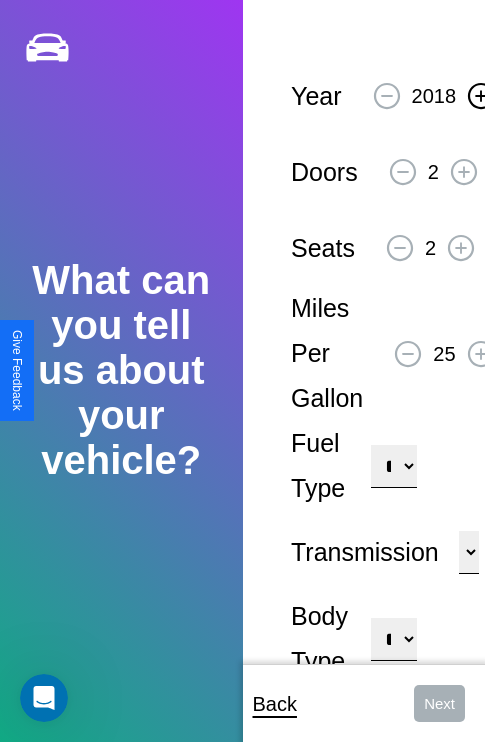 click 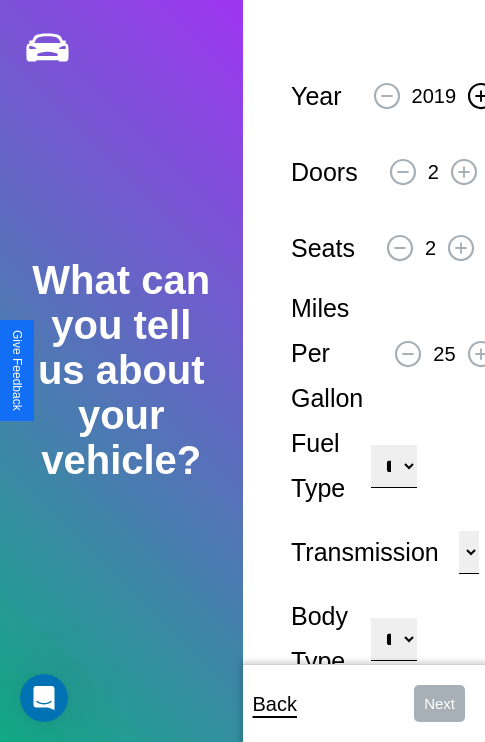 click 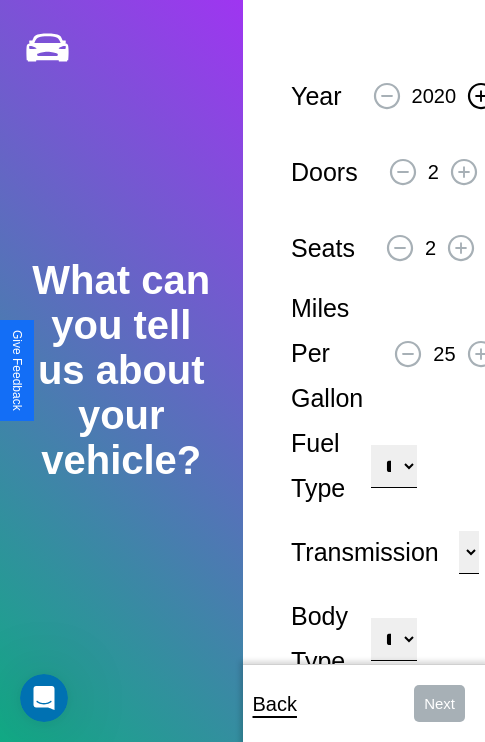click 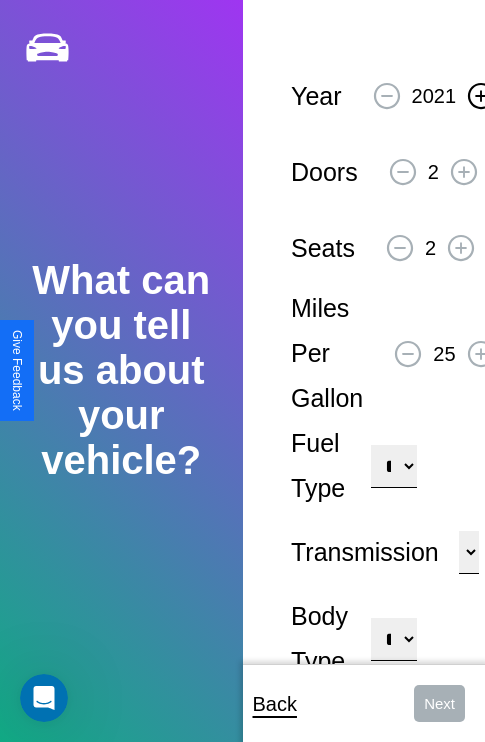 click 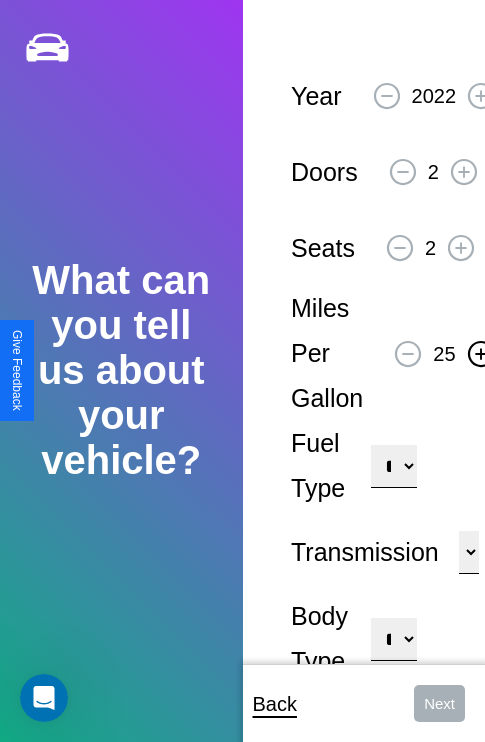 click 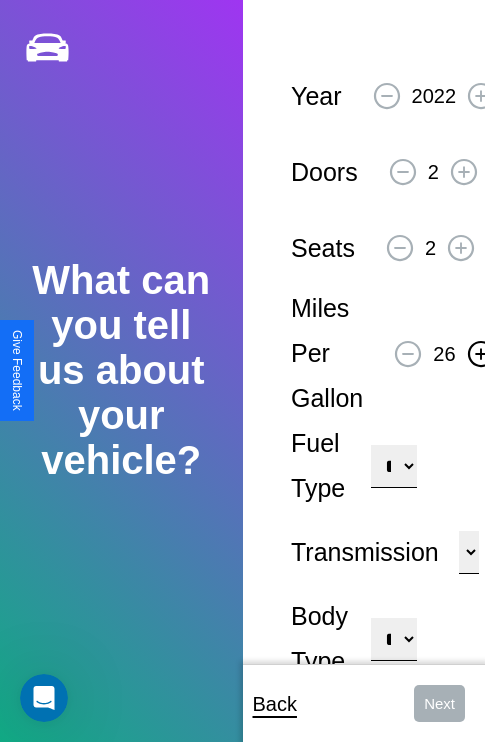 click 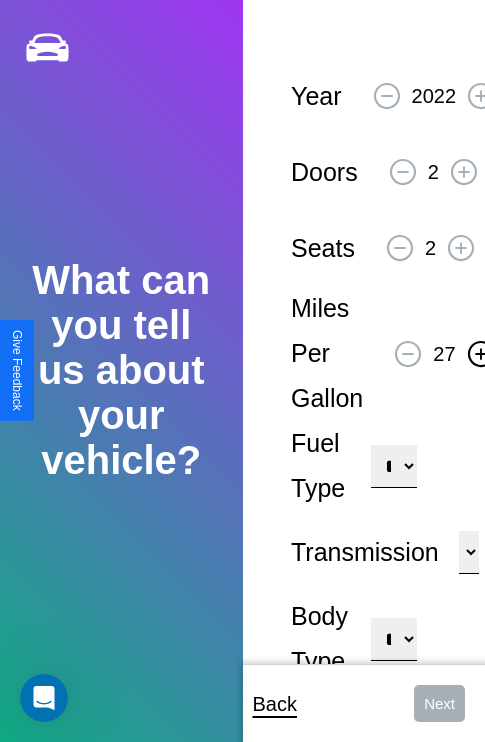 click 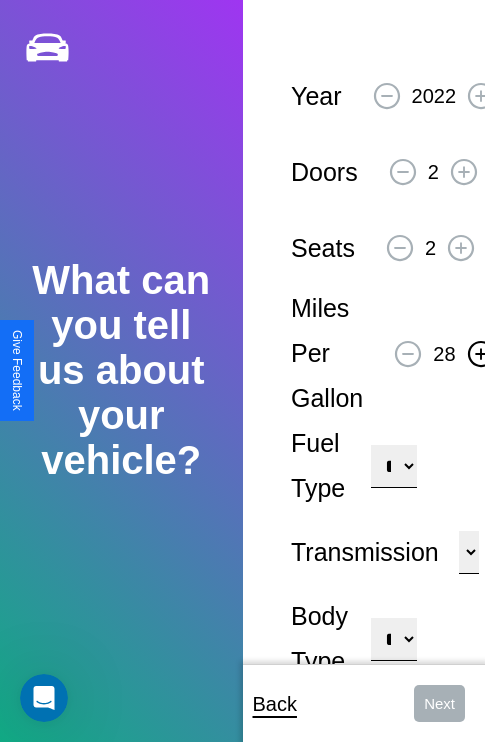 click 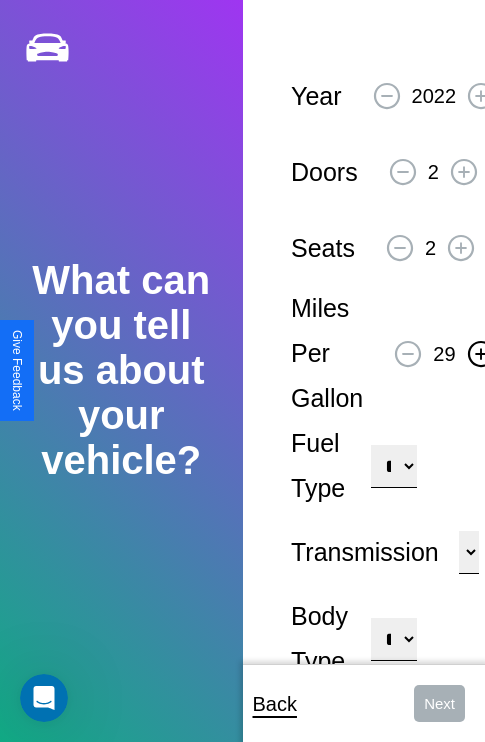 click on "**********" at bounding box center (393, 466) 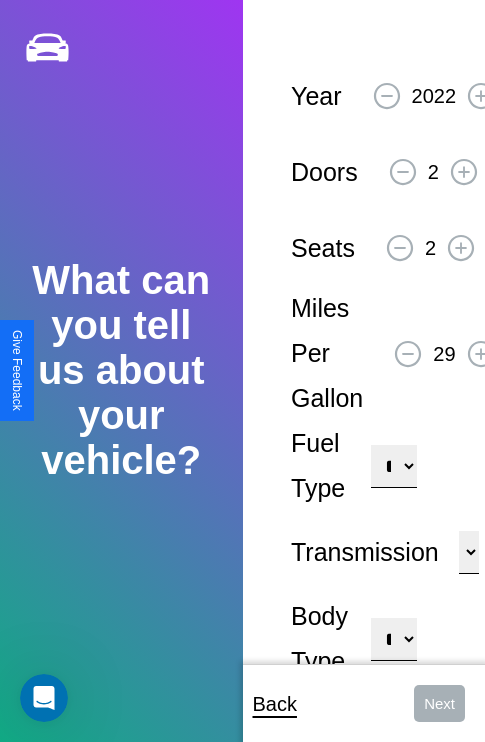 select on "***" 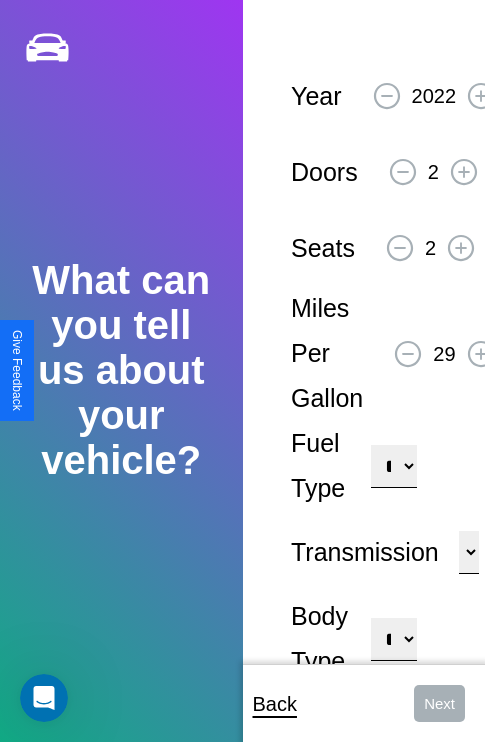 click on "****** ********* ******" at bounding box center [469, 552] 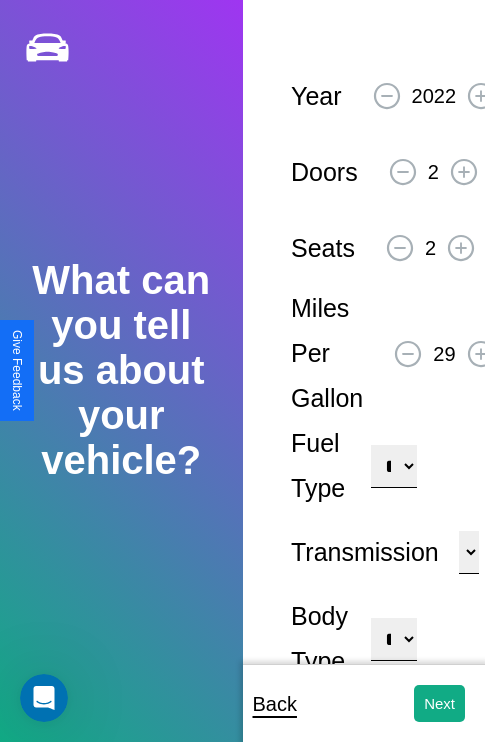 click on "**********" at bounding box center [393, 639] 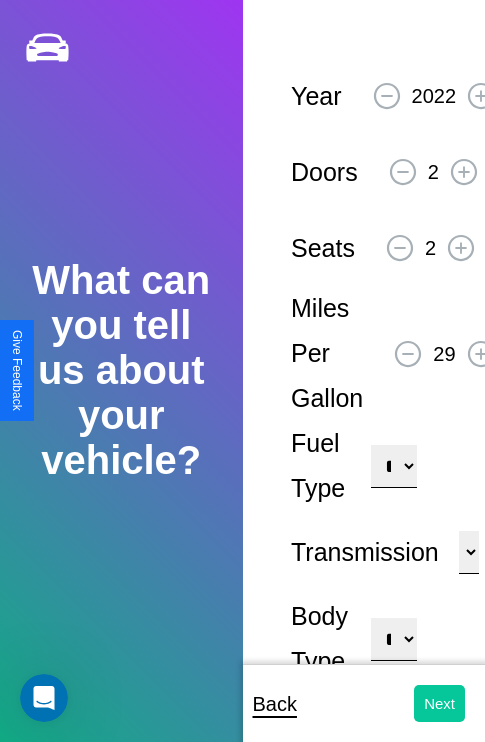 click on "Next" at bounding box center (439, 703) 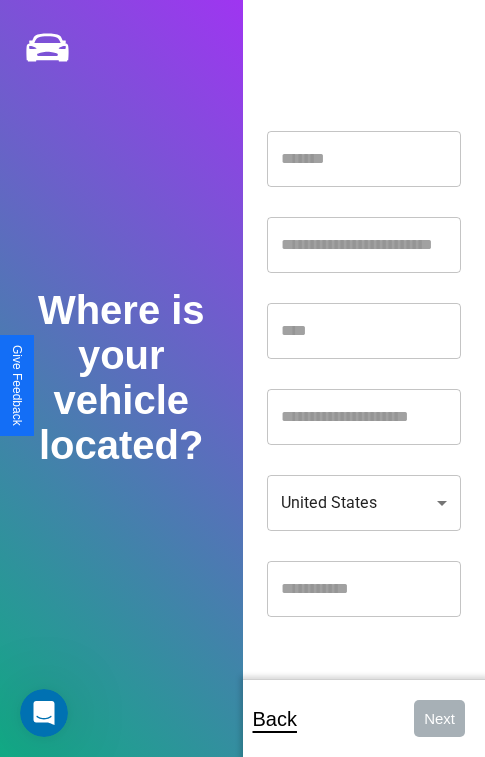 click at bounding box center [364, 159] 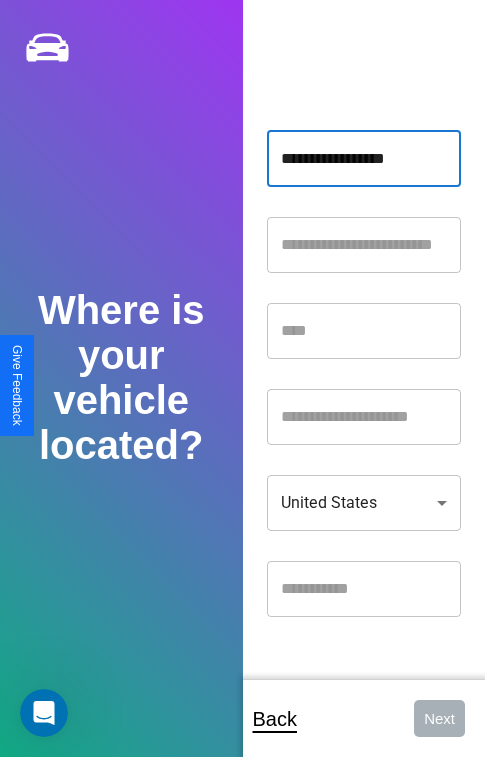type on "**********" 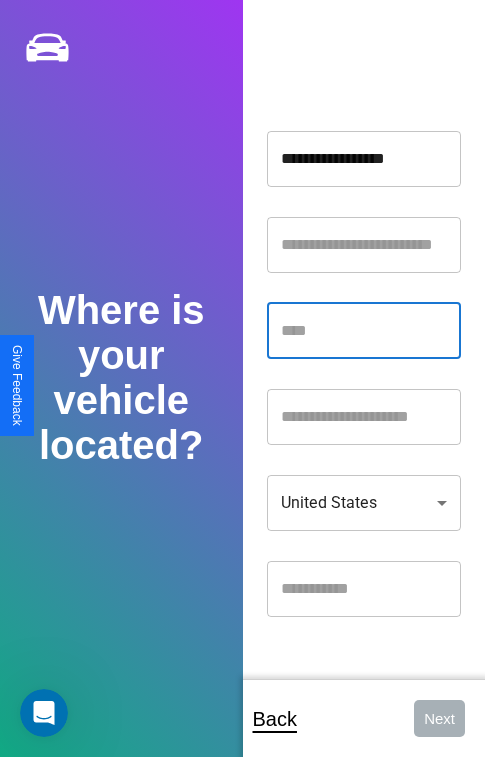 click at bounding box center [364, 331] 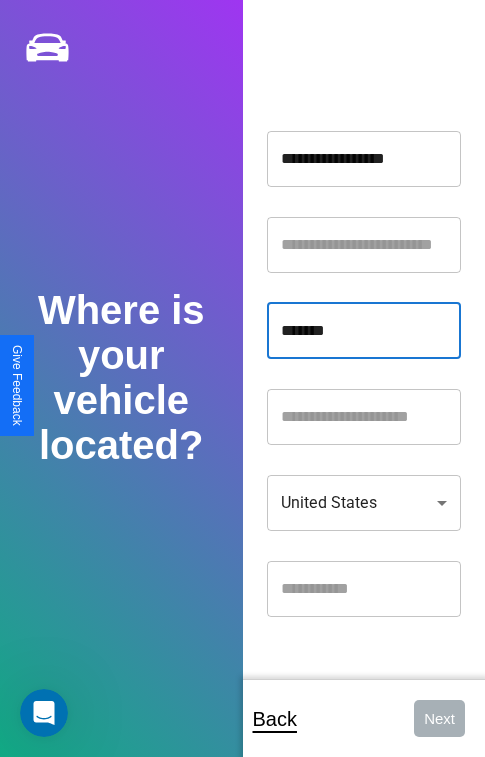 type on "*******" 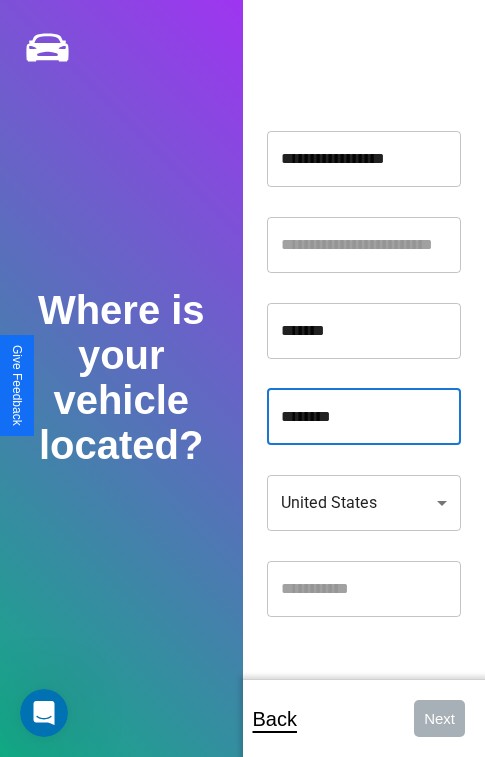 type on "********" 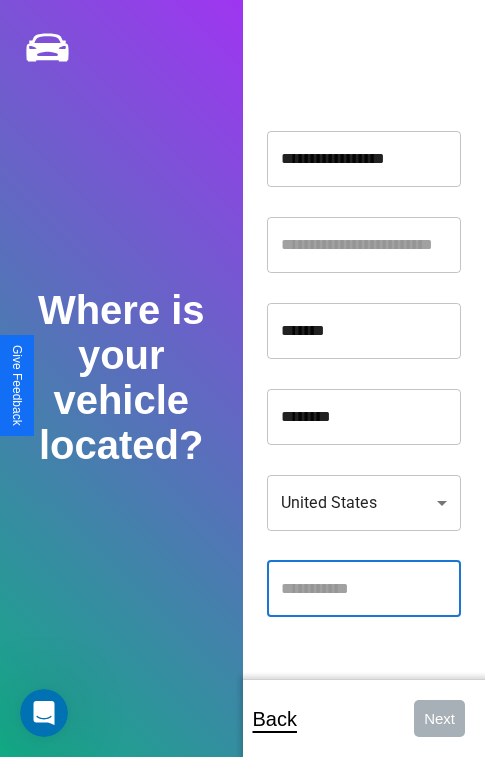 click at bounding box center [364, 589] 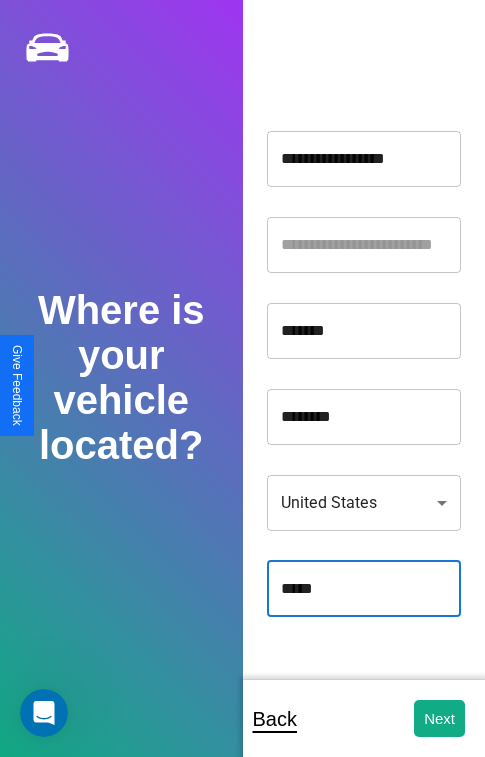 type on "*****" 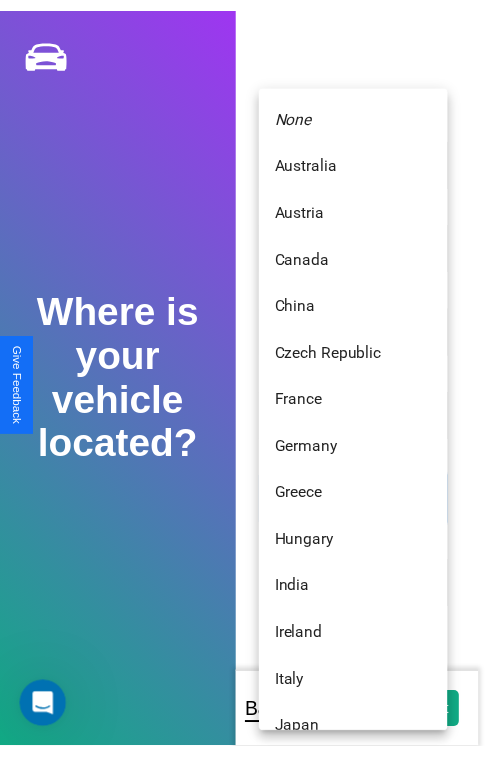 scroll, scrollTop: 459, scrollLeft: 0, axis: vertical 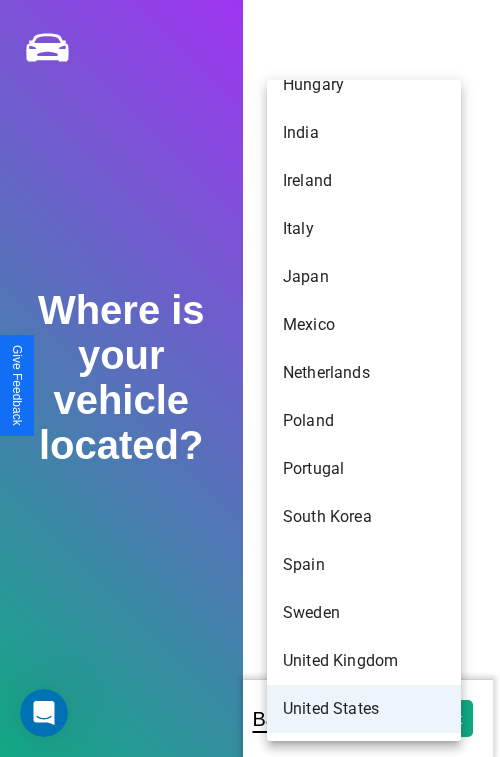 click on "United States" at bounding box center (364, 709) 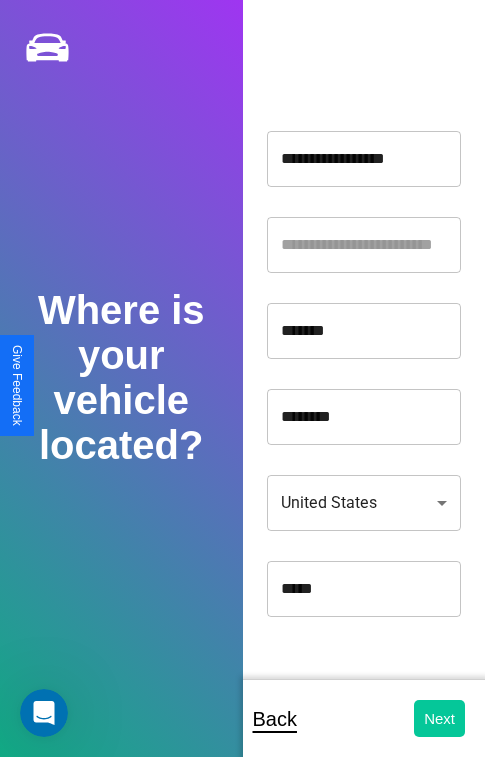 click on "Next" at bounding box center (439, 718) 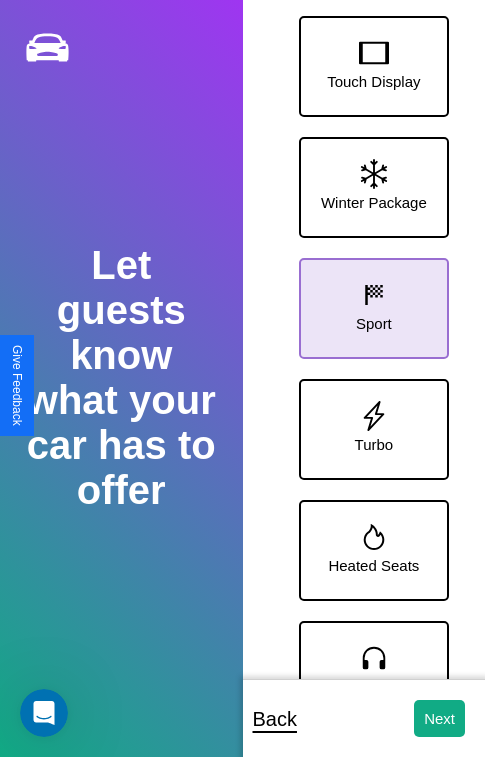 click 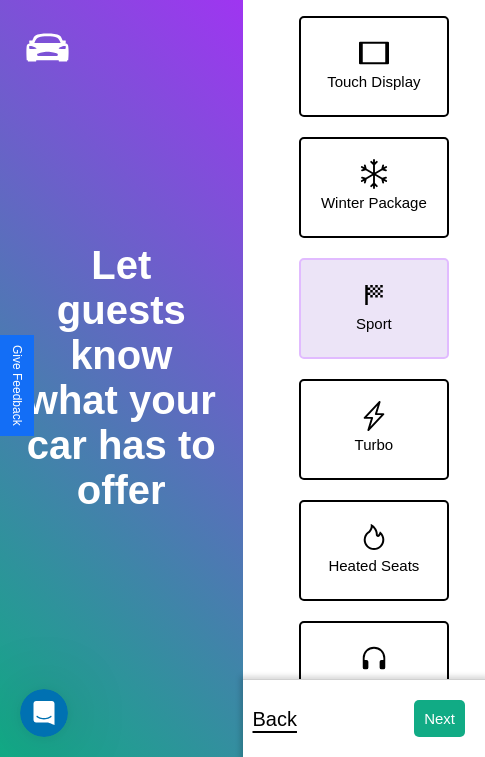 click 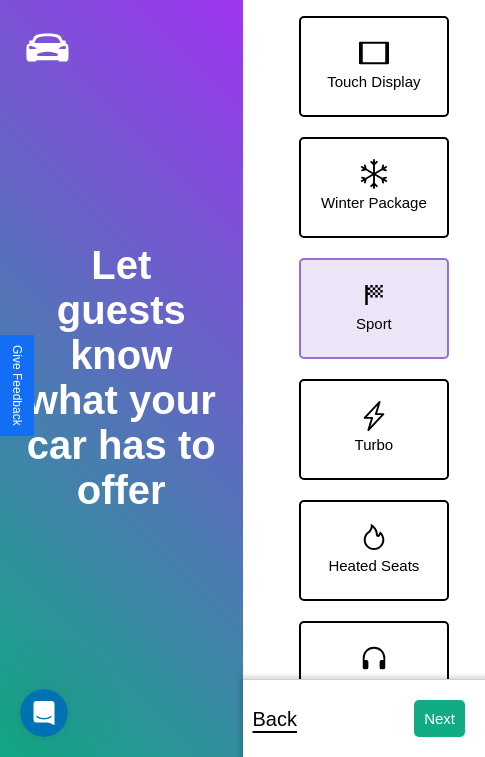 click 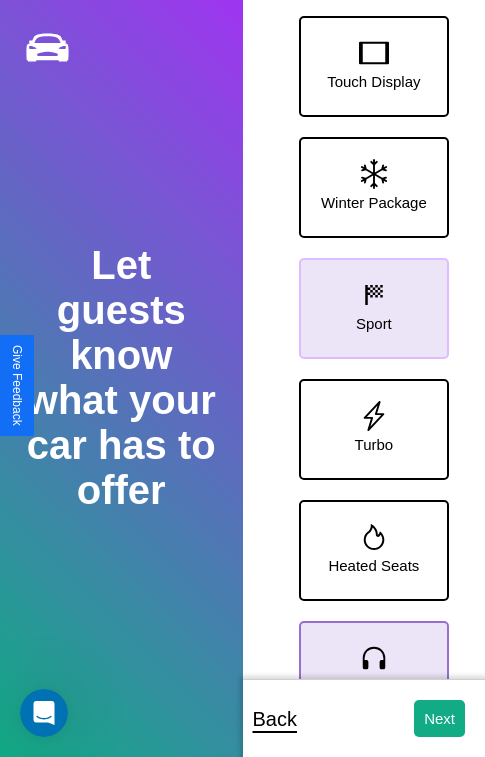 click 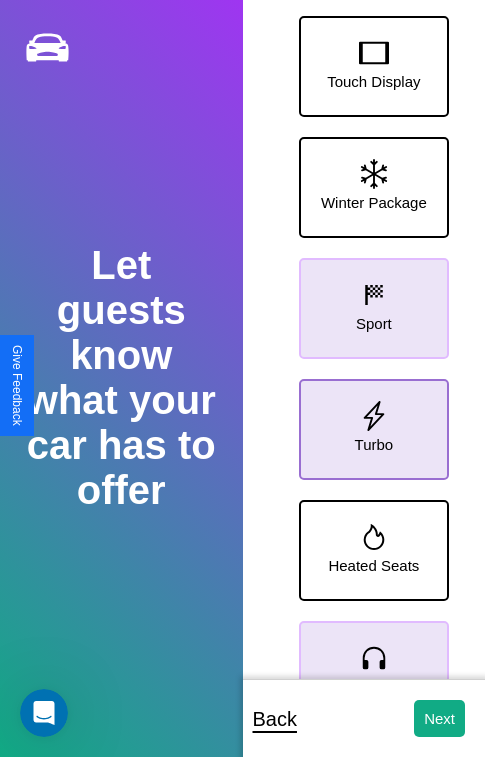 click 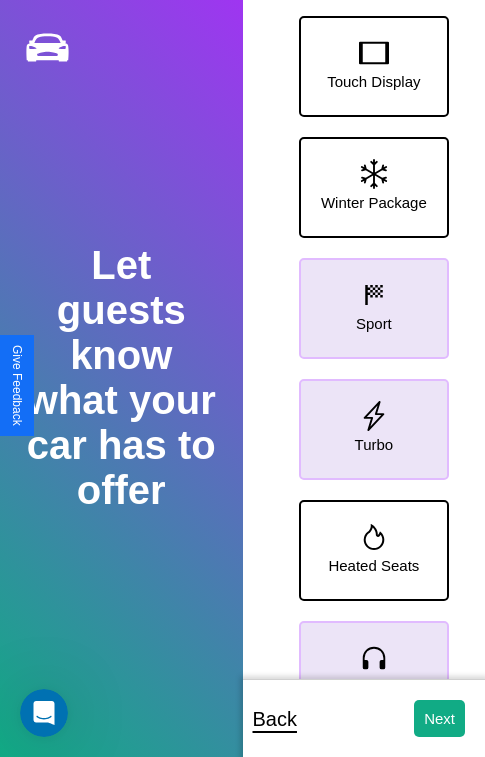click 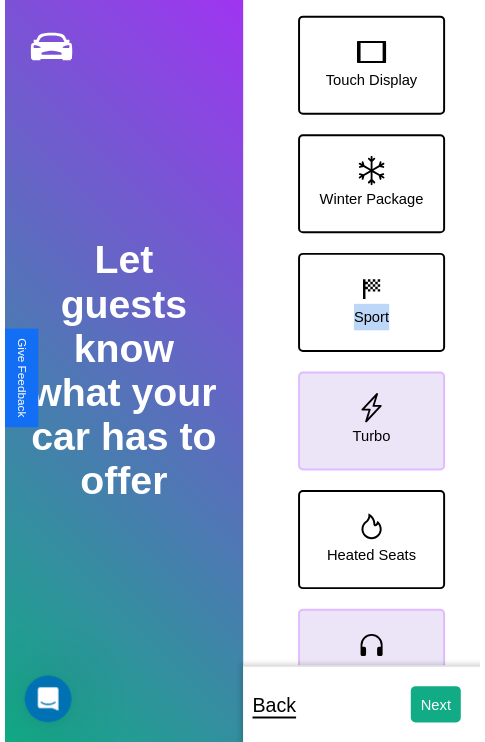 scroll, scrollTop: 370, scrollLeft: 0, axis: vertical 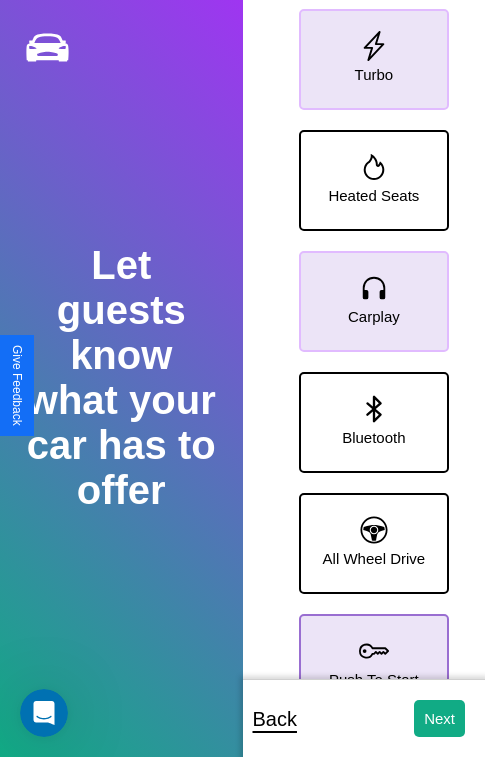 click 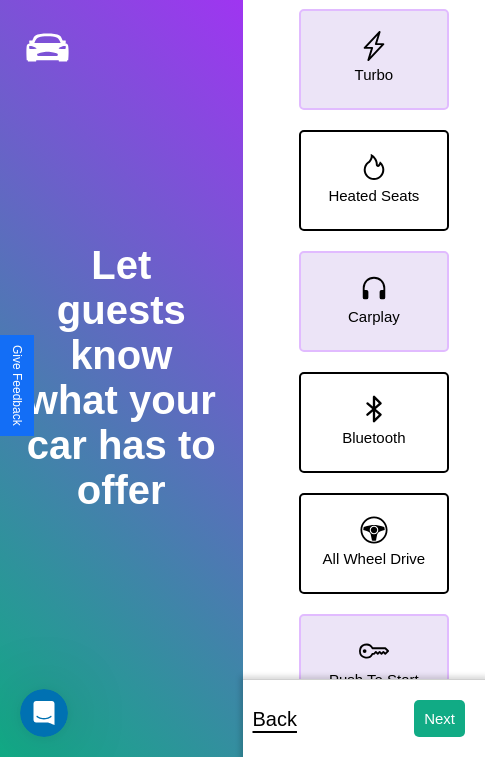 click 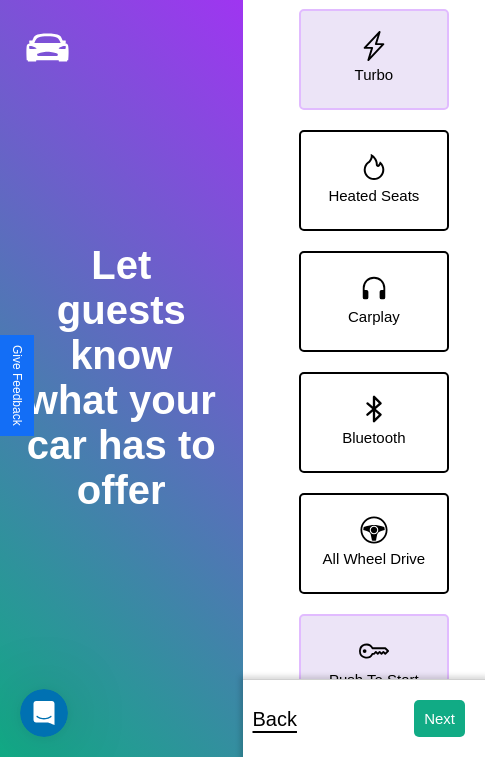 click 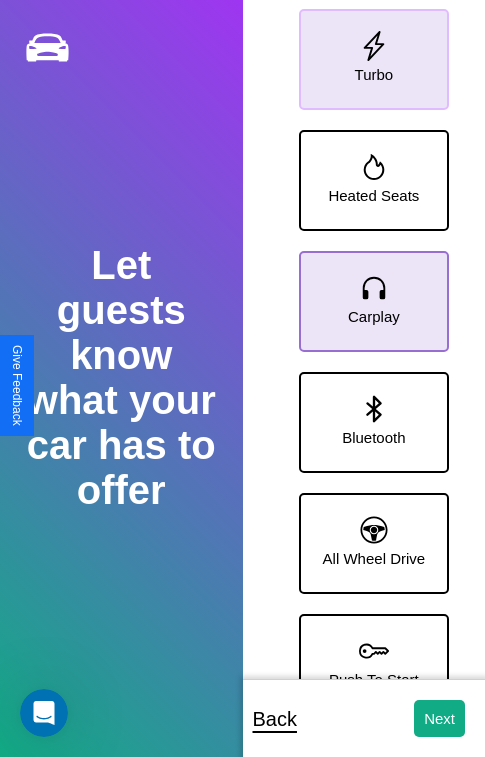 click 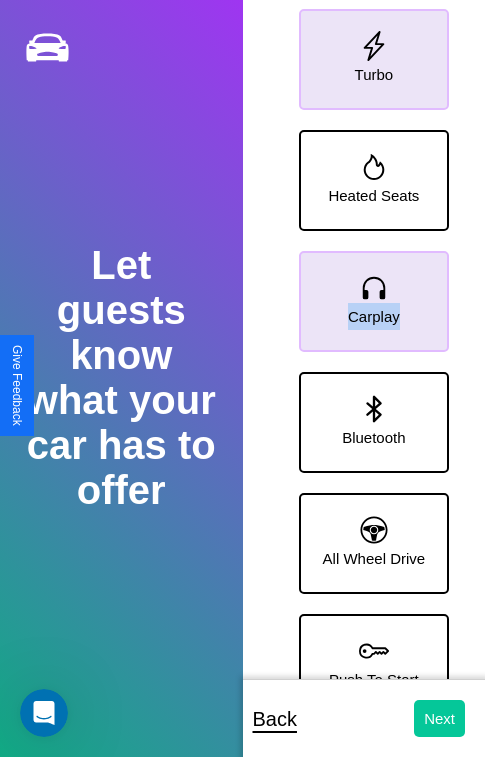 click on "Next" at bounding box center [439, 718] 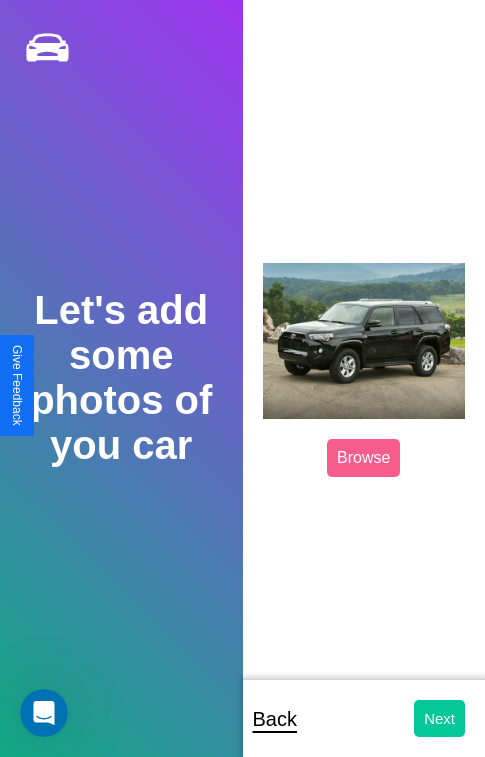 click on "Next" at bounding box center [439, 718] 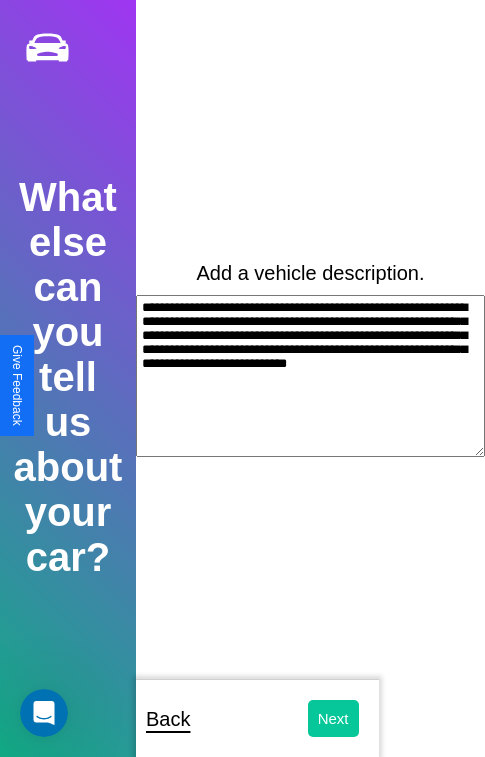 type on "**********" 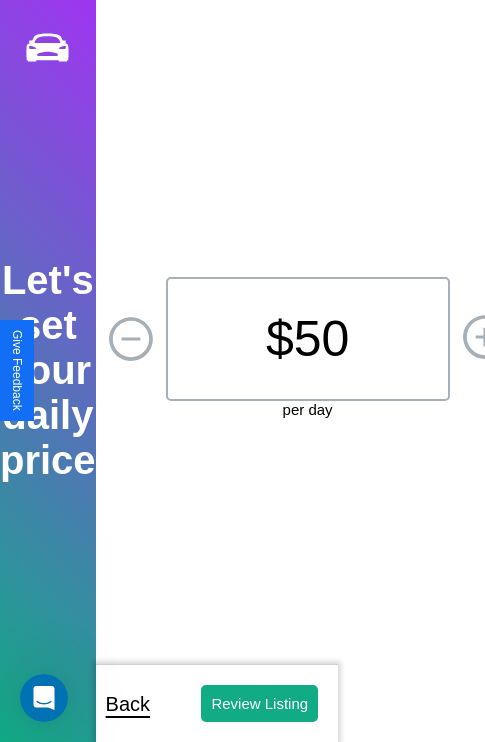 click on "$ 50" at bounding box center [308, 339] 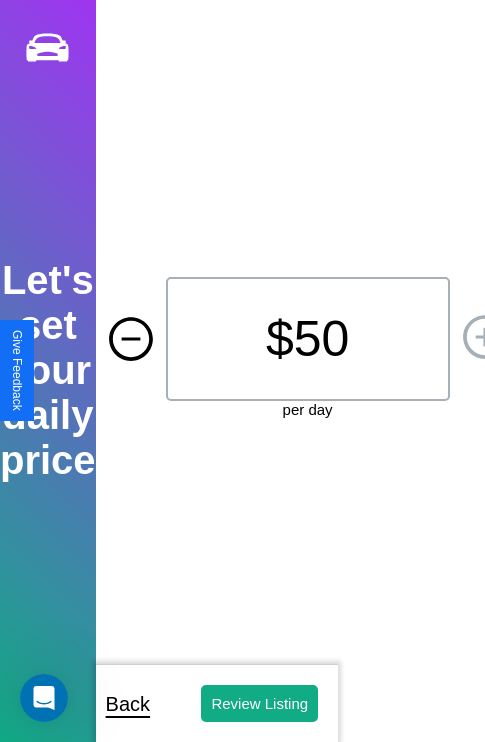 click 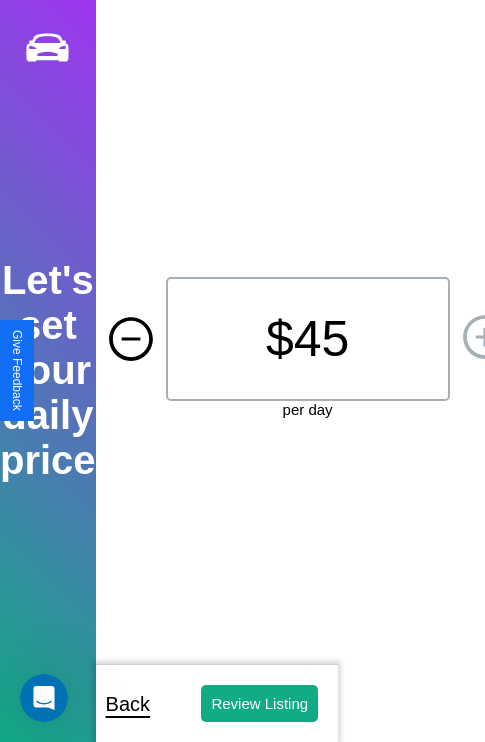 click 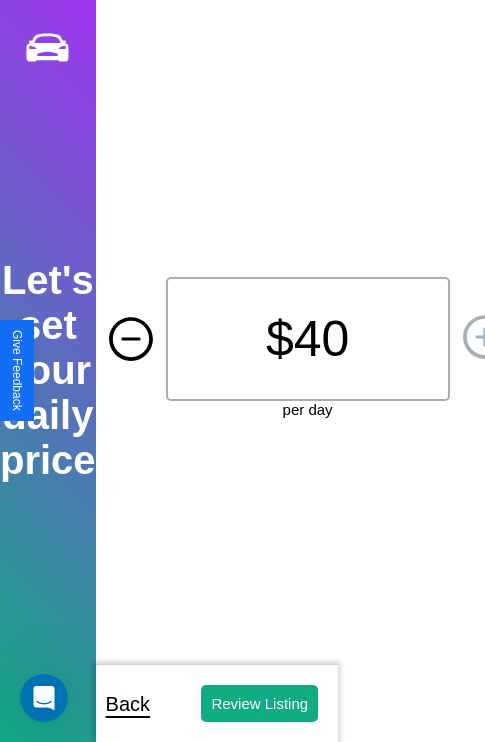 click 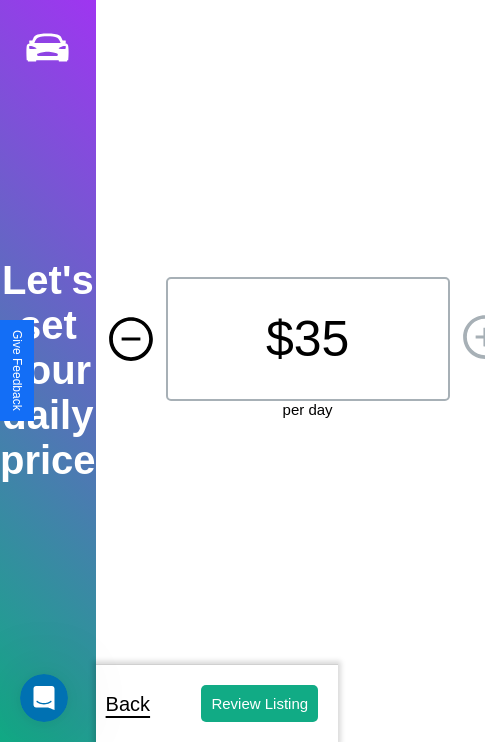 click 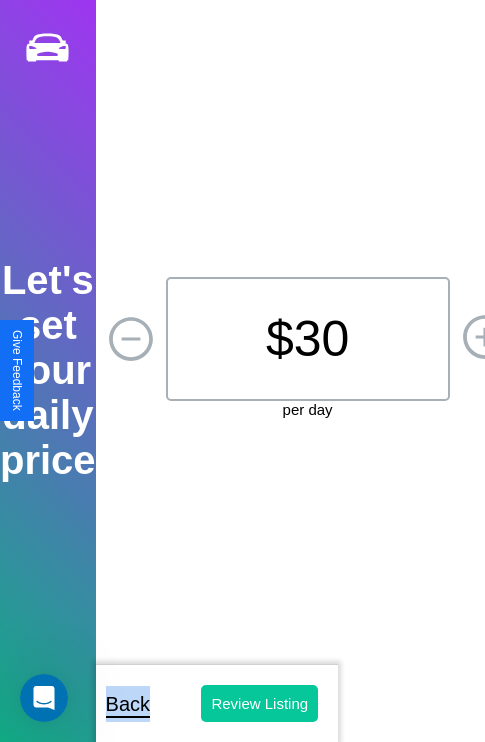 click on "Review Listing" at bounding box center (259, 703) 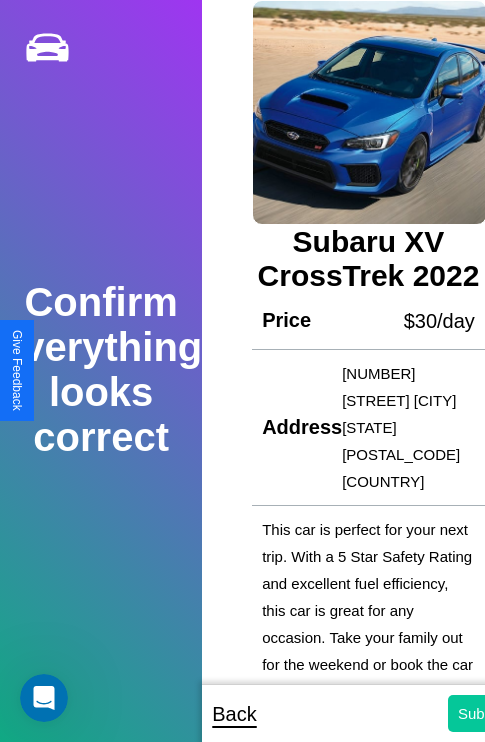 click on "Submit" at bounding box center [481, 713] 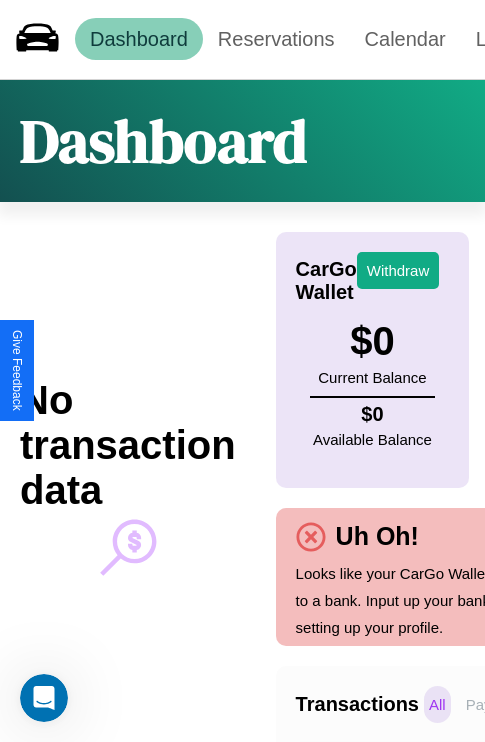 scroll, scrollTop: 0, scrollLeft: 147, axis: horizontal 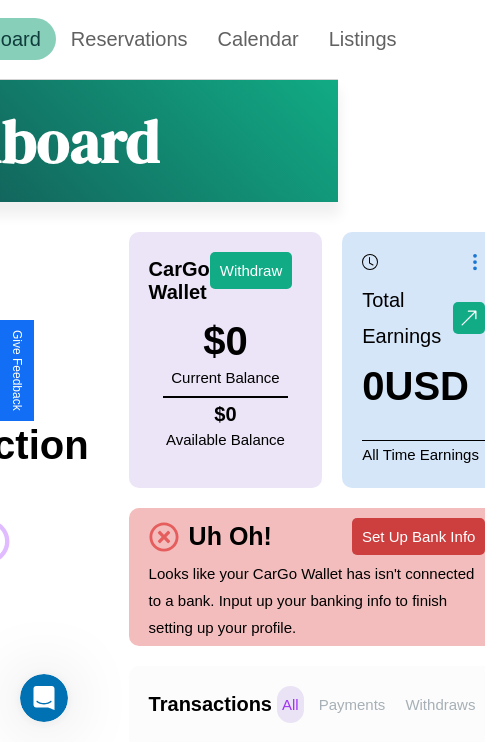 click on "Set Up Bank Info" at bounding box center [418, 536] 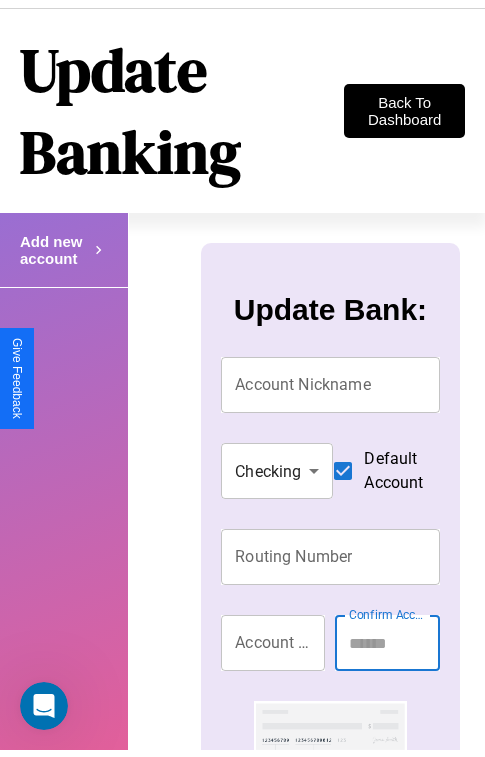 scroll, scrollTop: 0, scrollLeft: 0, axis: both 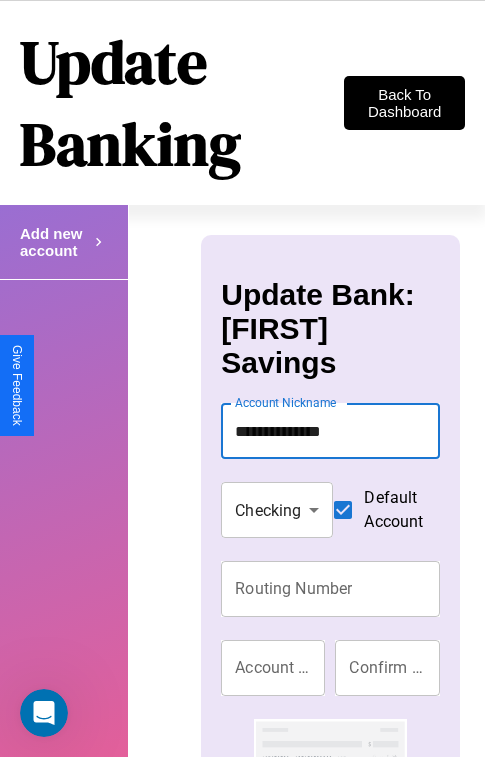 type on "**********" 